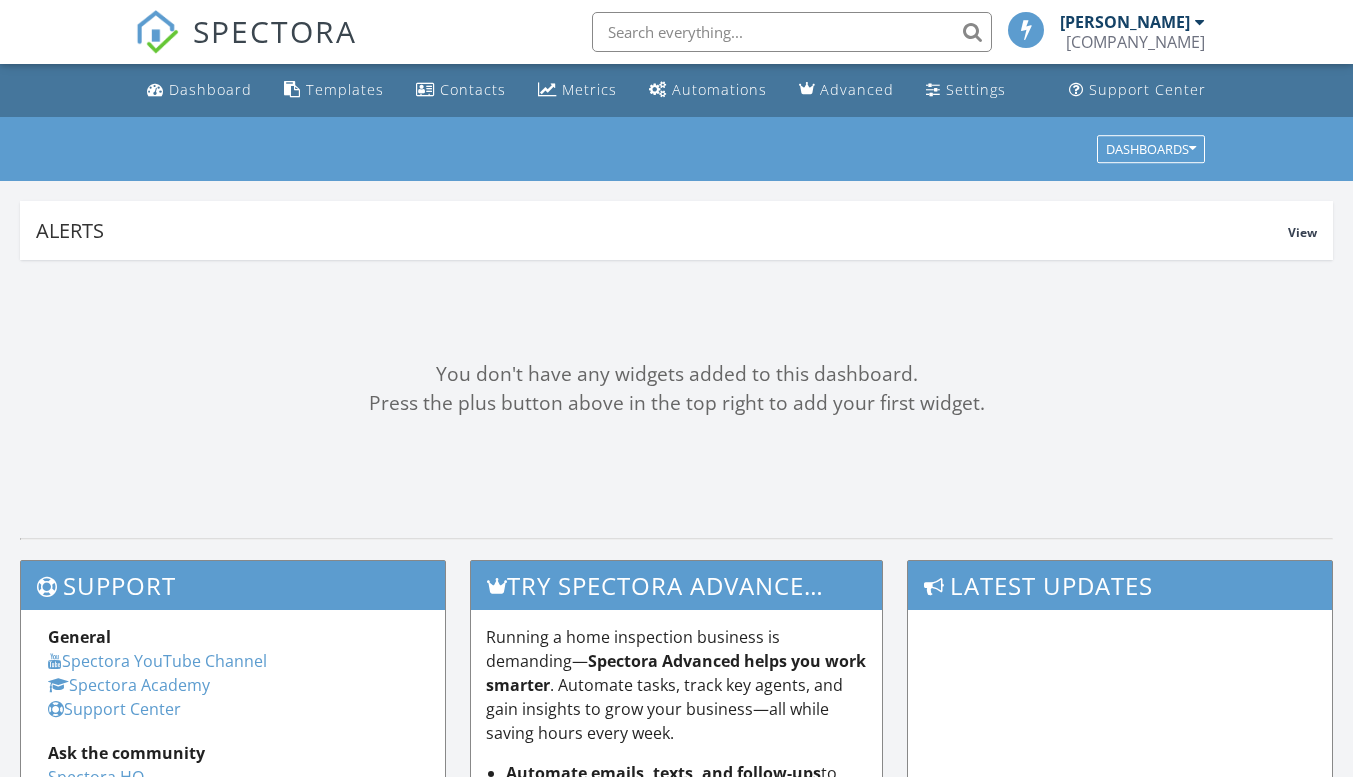 scroll, scrollTop: 0, scrollLeft: 0, axis: both 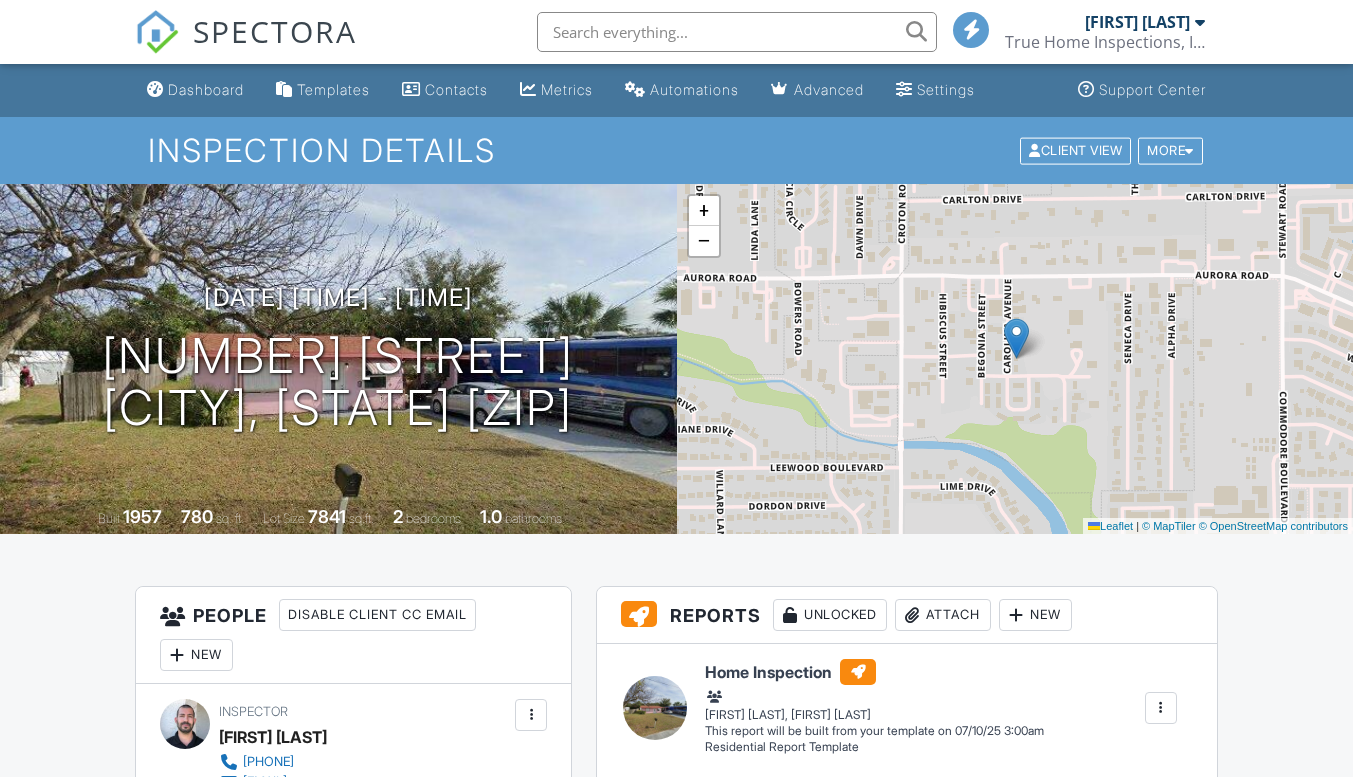 click at bounding box center (531, 715) 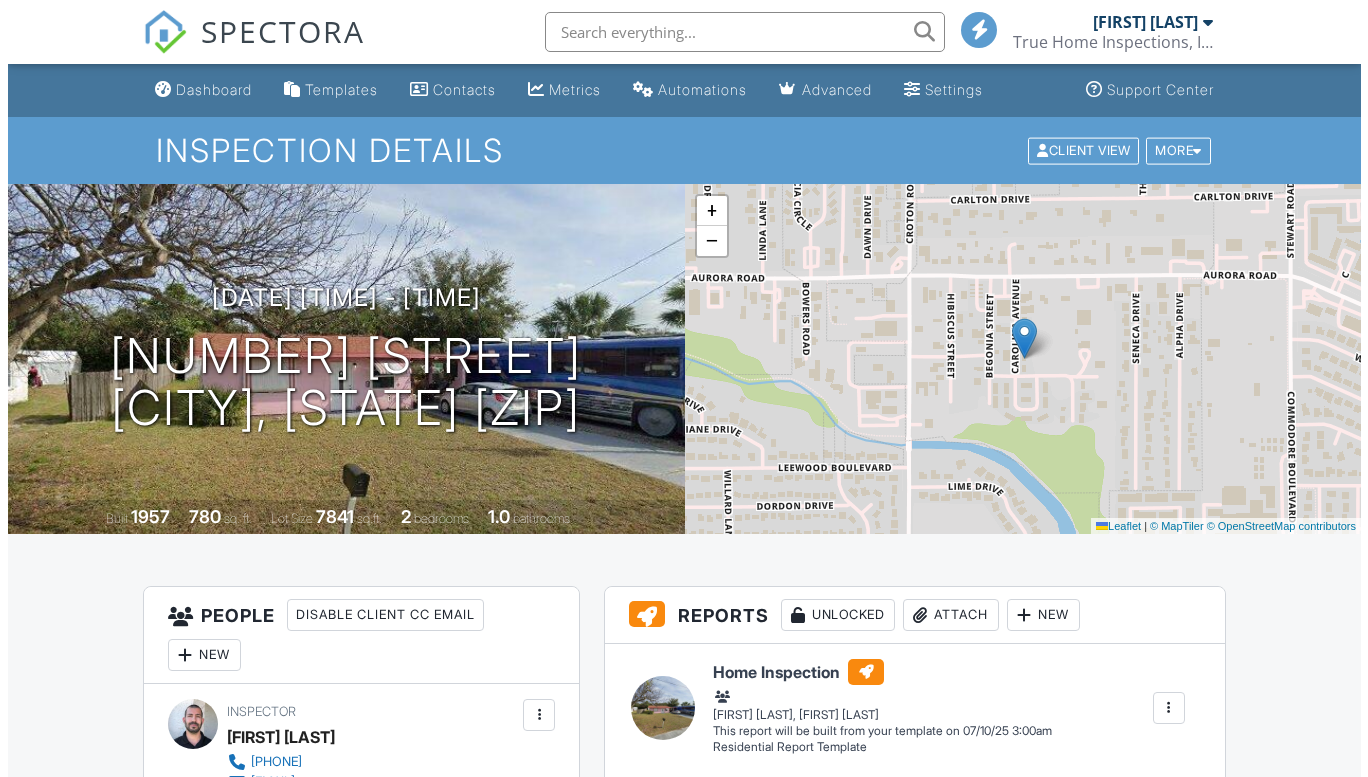 scroll, scrollTop: 500, scrollLeft: 0, axis: vertical 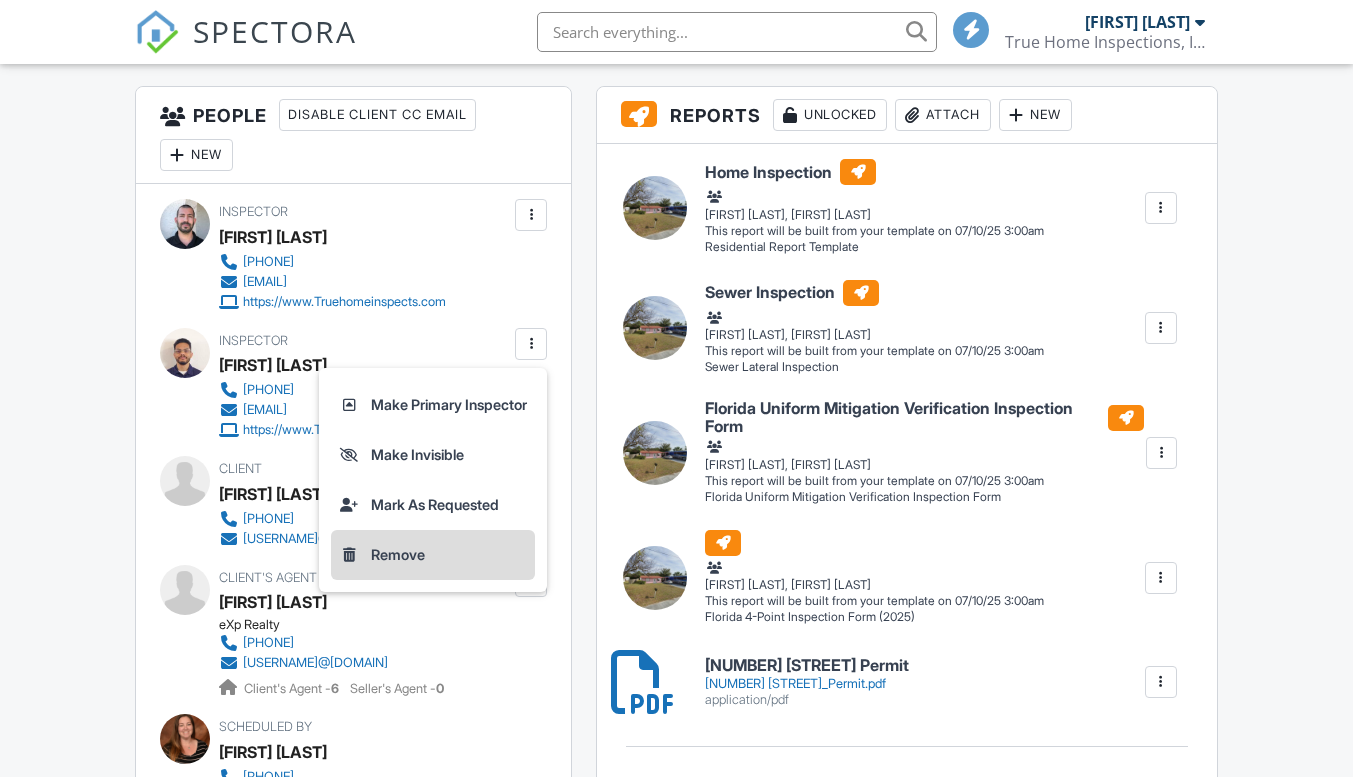 click on "Remove" at bounding box center (433, 555) 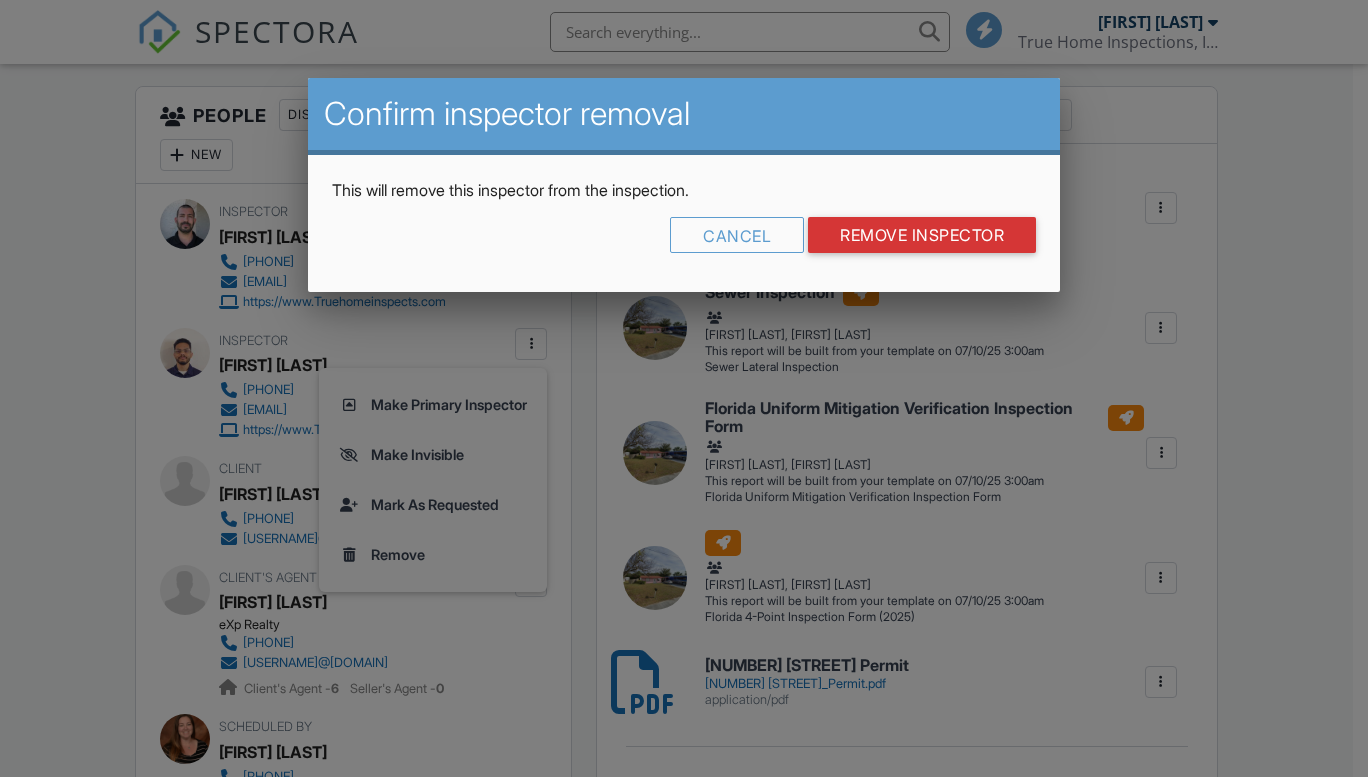 scroll, scrollTop: 500, scrollLeft: 0, axis: vertical 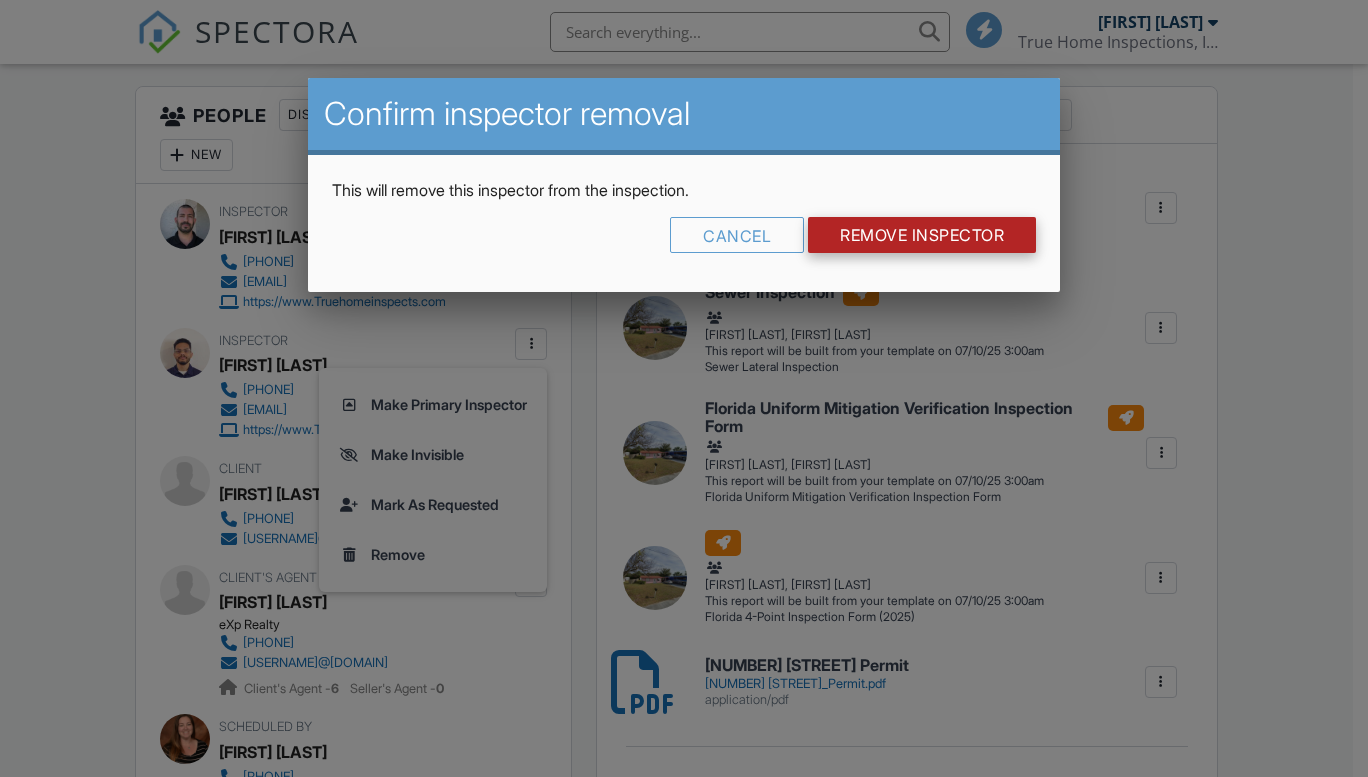 click on "Remove Inspector" at bounding box center [922, 235] 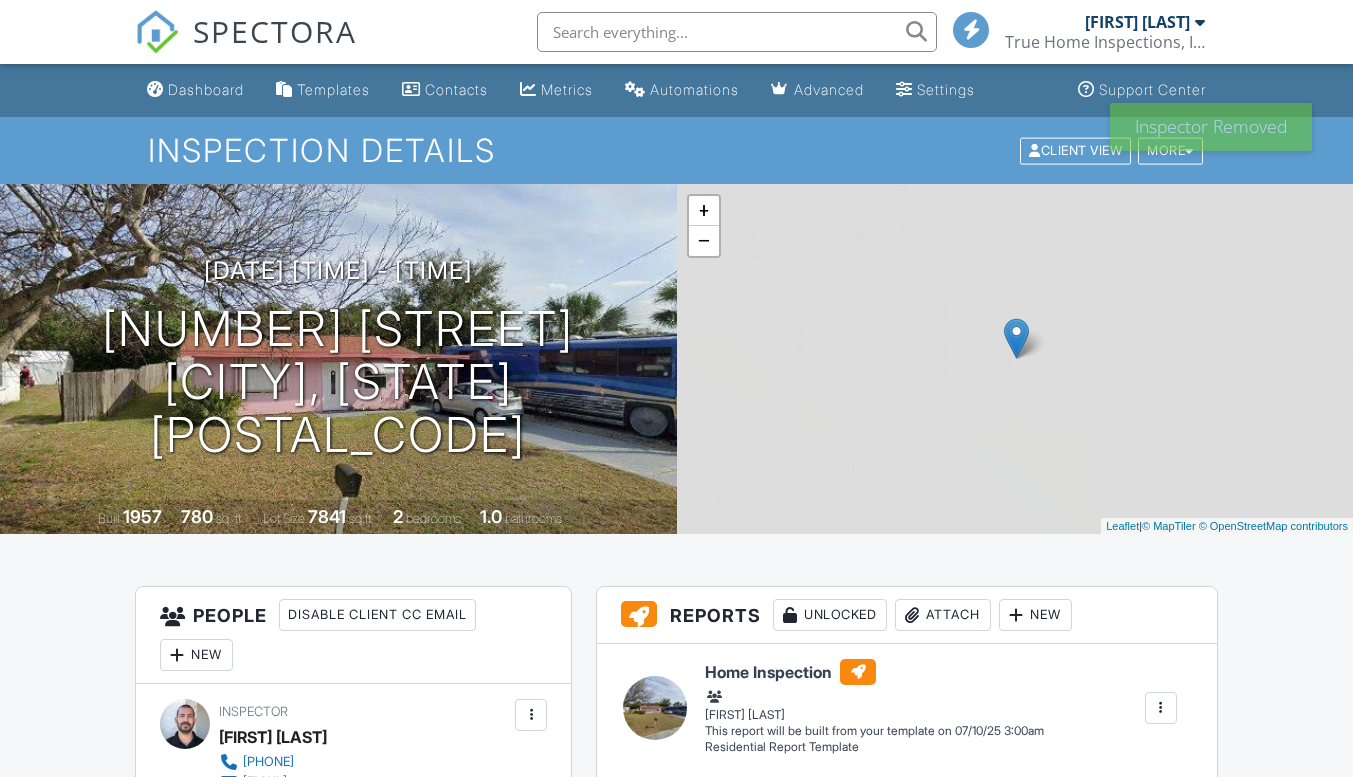 scroll, scrollTop: 0, scrollLeft: 0, axis: both 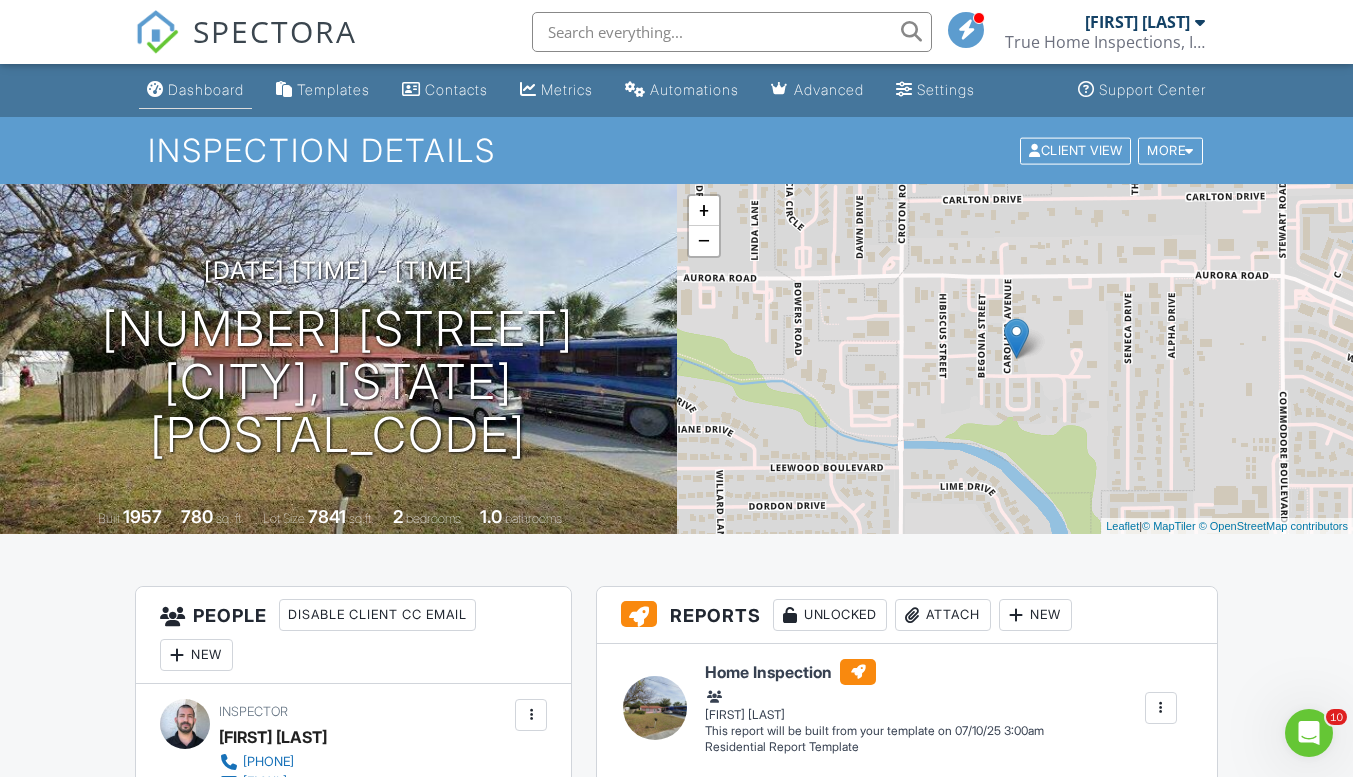 click on "Dashboard" at bounding box center [206, 89] 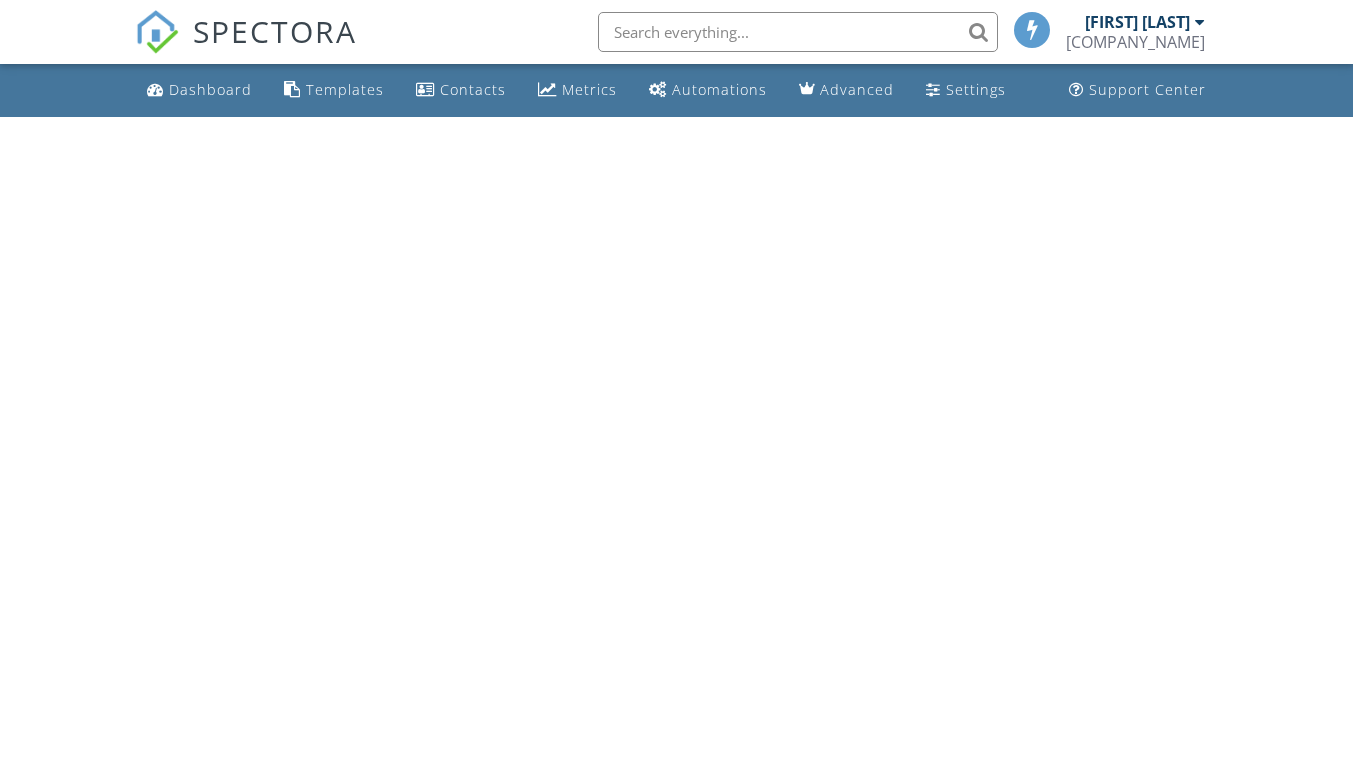 scroll, scrollTop: 0, scrollLeft: 0, axis: both 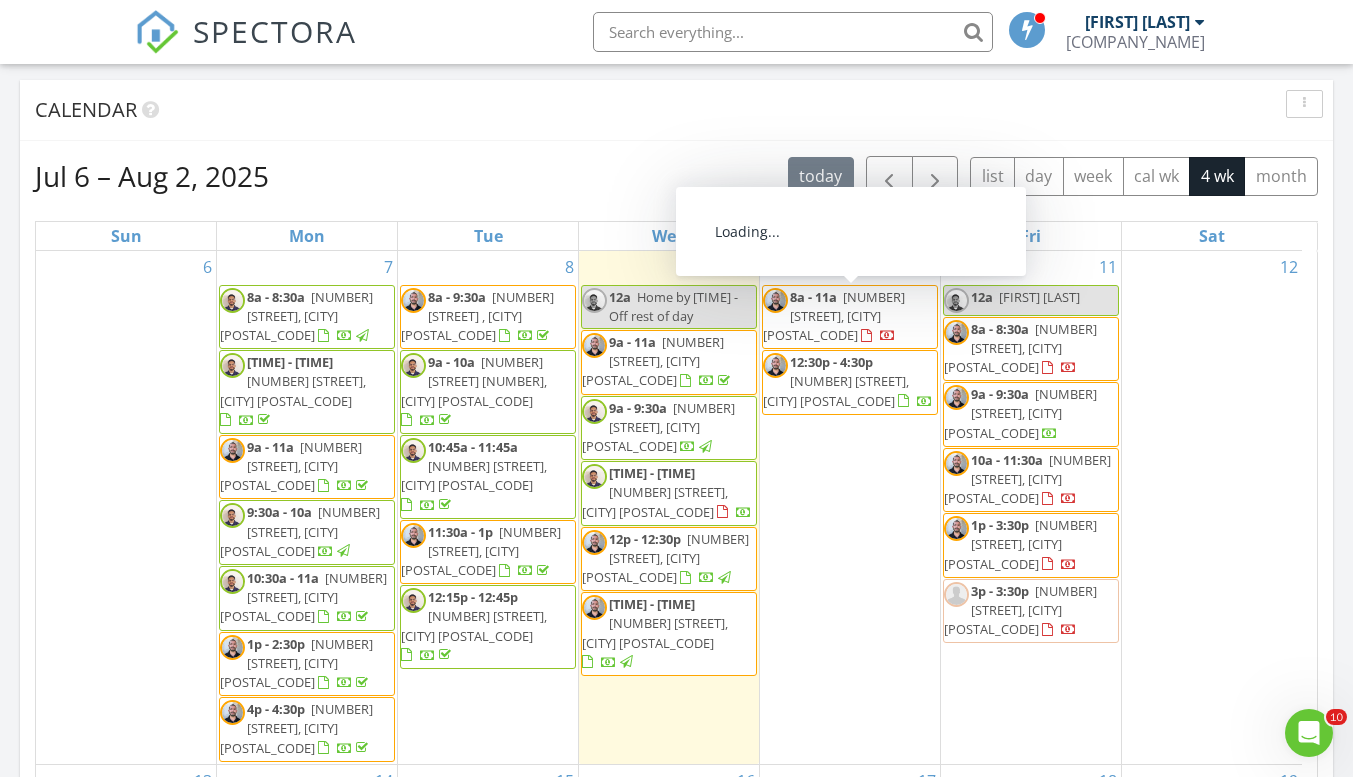 click on "3373 Stratos Ln, Palm Bay 32909" at bounding box center (834, 316) 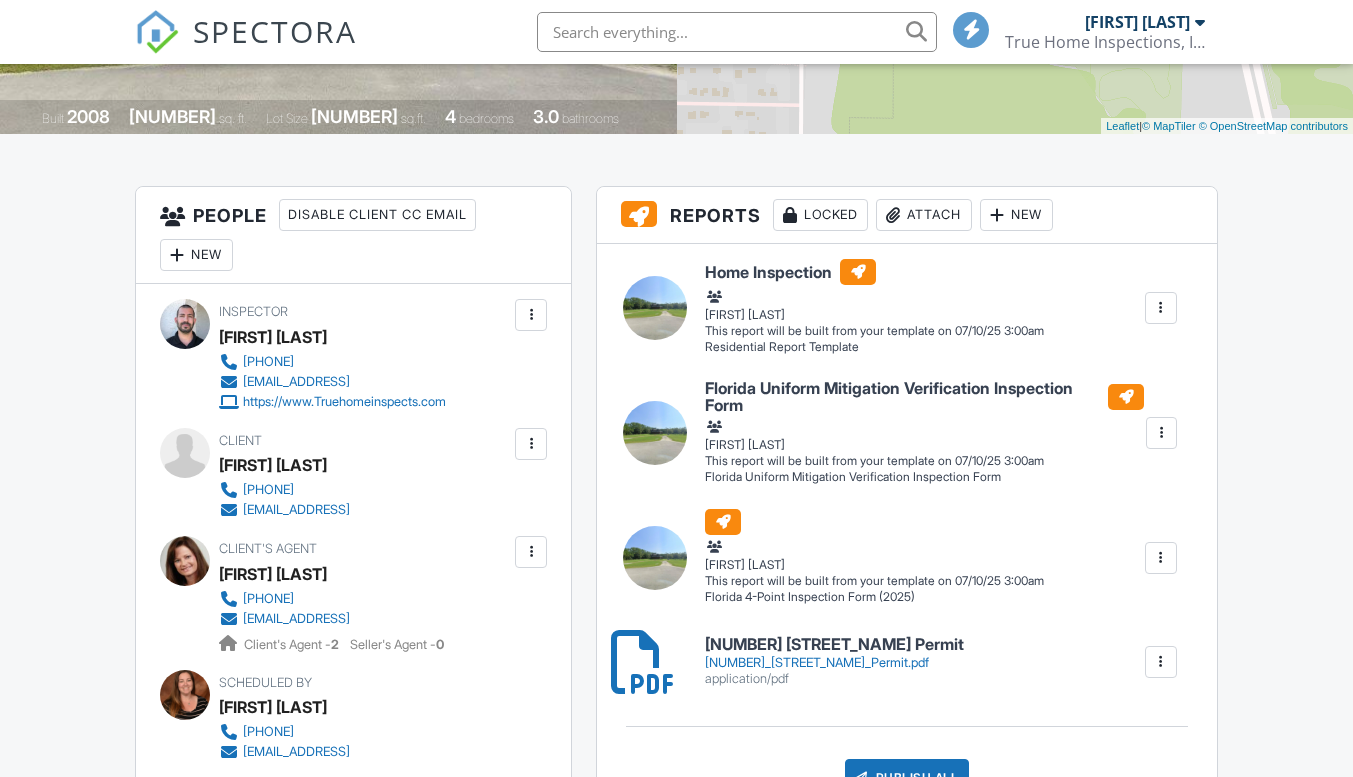 scroll, scrollTop: 400, scrollLeft: 0, axis: vertical 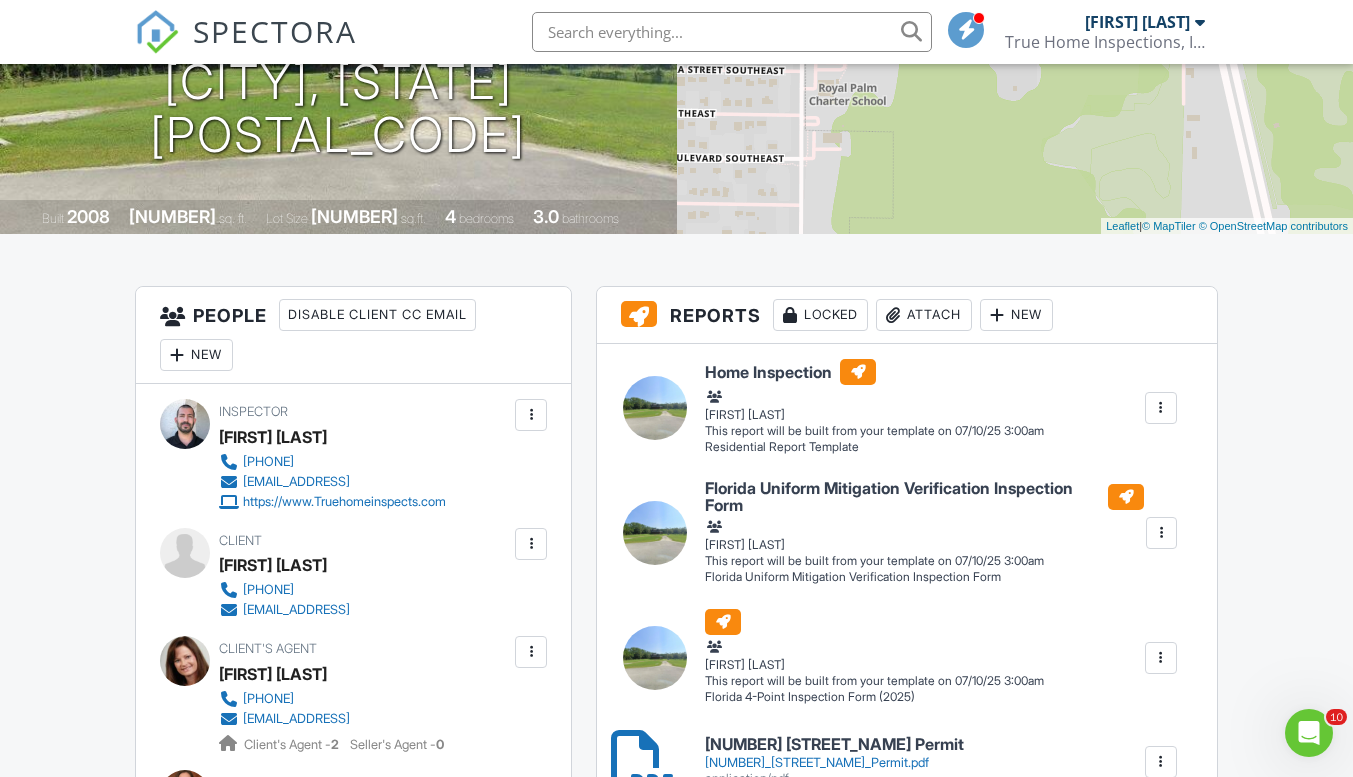 click on "New" at bounding box center (377, 315) 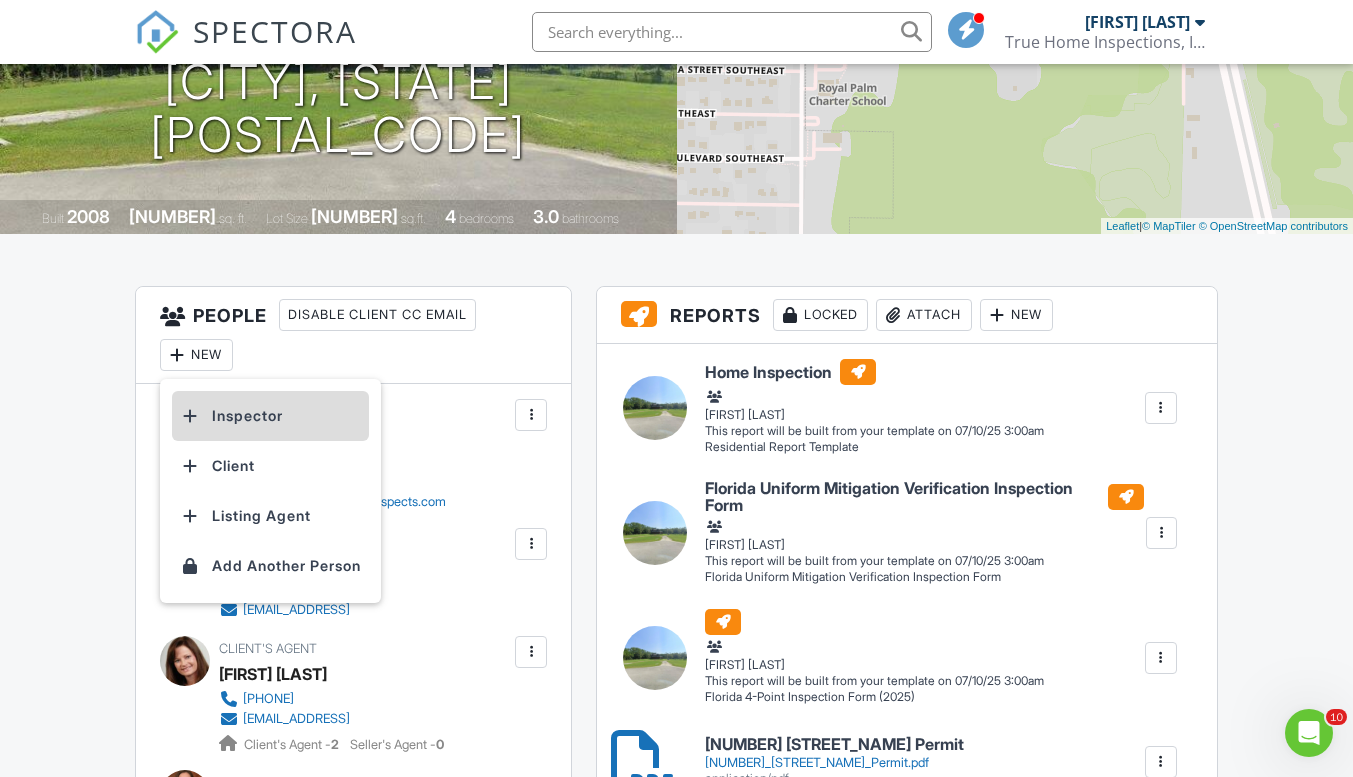 click on "Inspector" at bounding box center (270, 416) 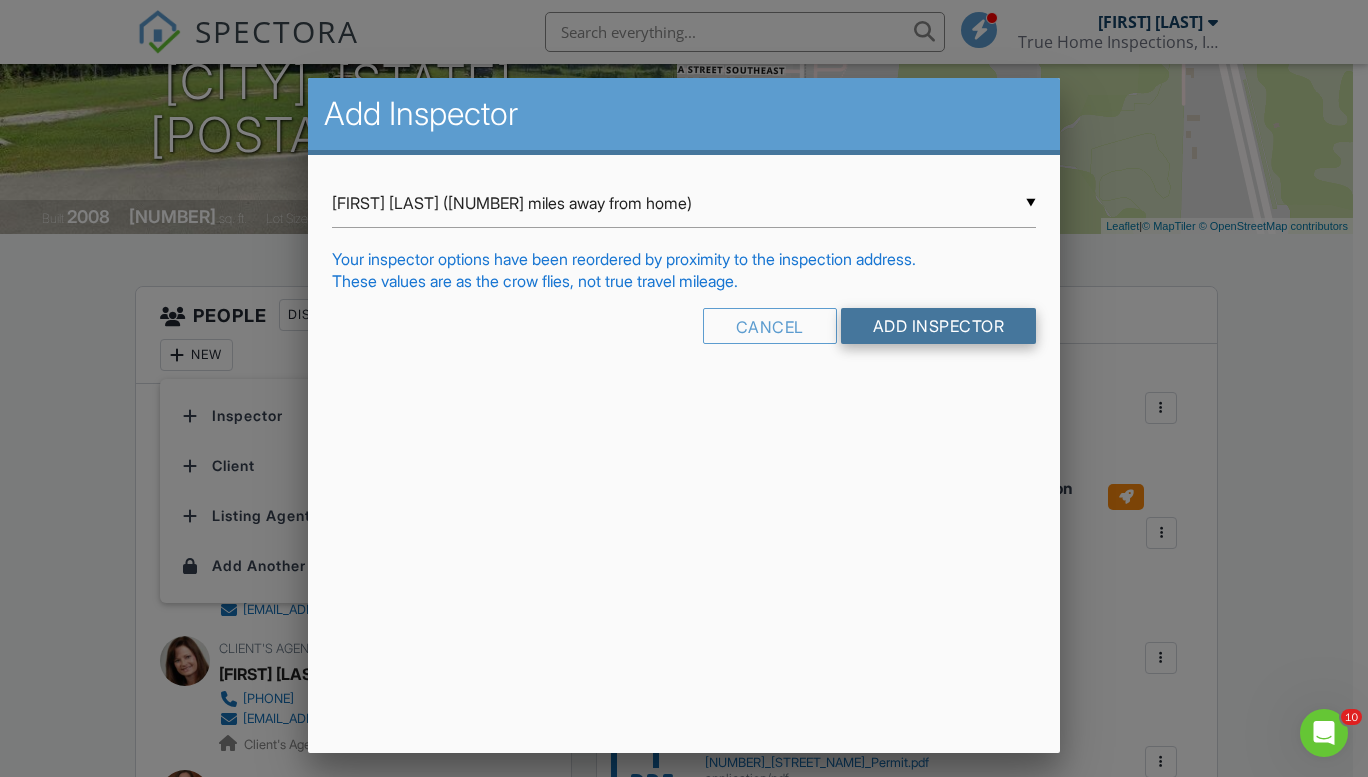 click on "Add Inspector" at bounding box center (939, 326) 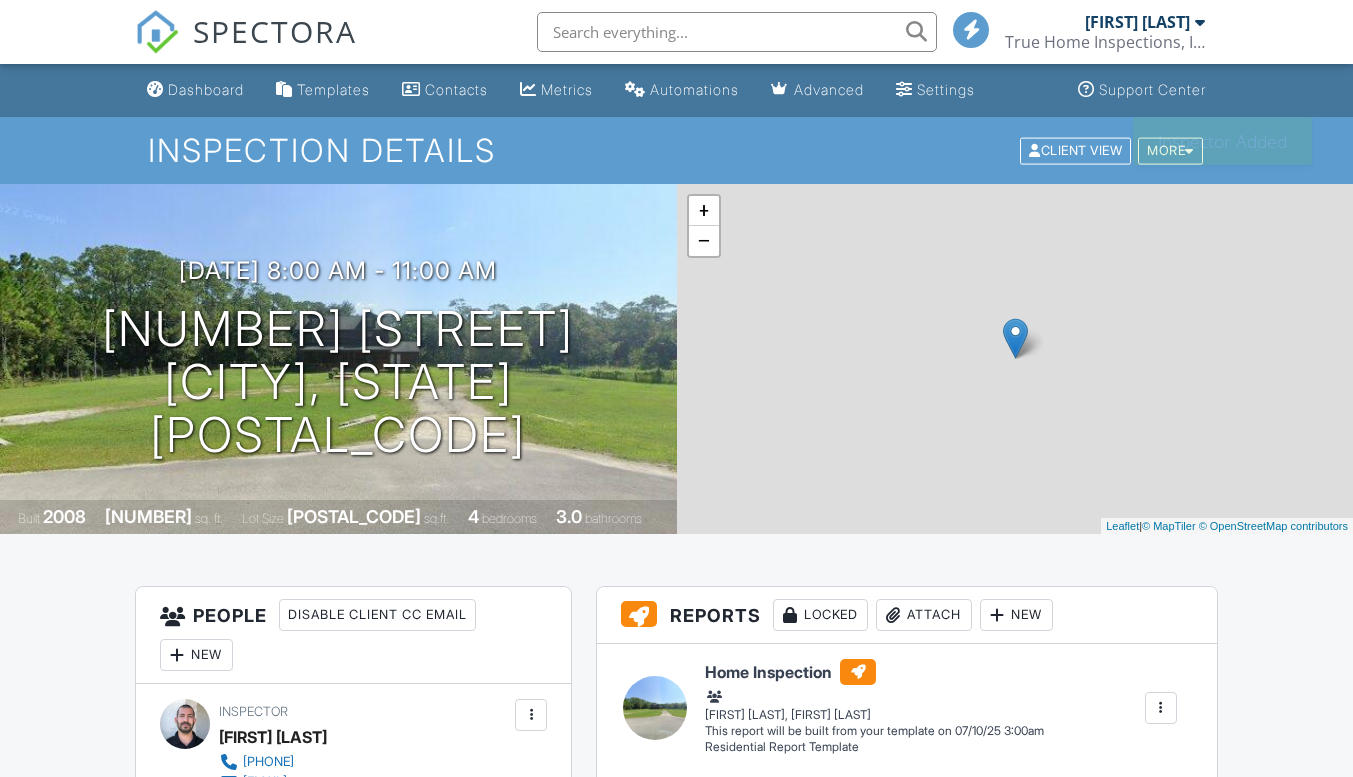 scroll, scrollTop: 0, scrollLeft: 0, axis: both 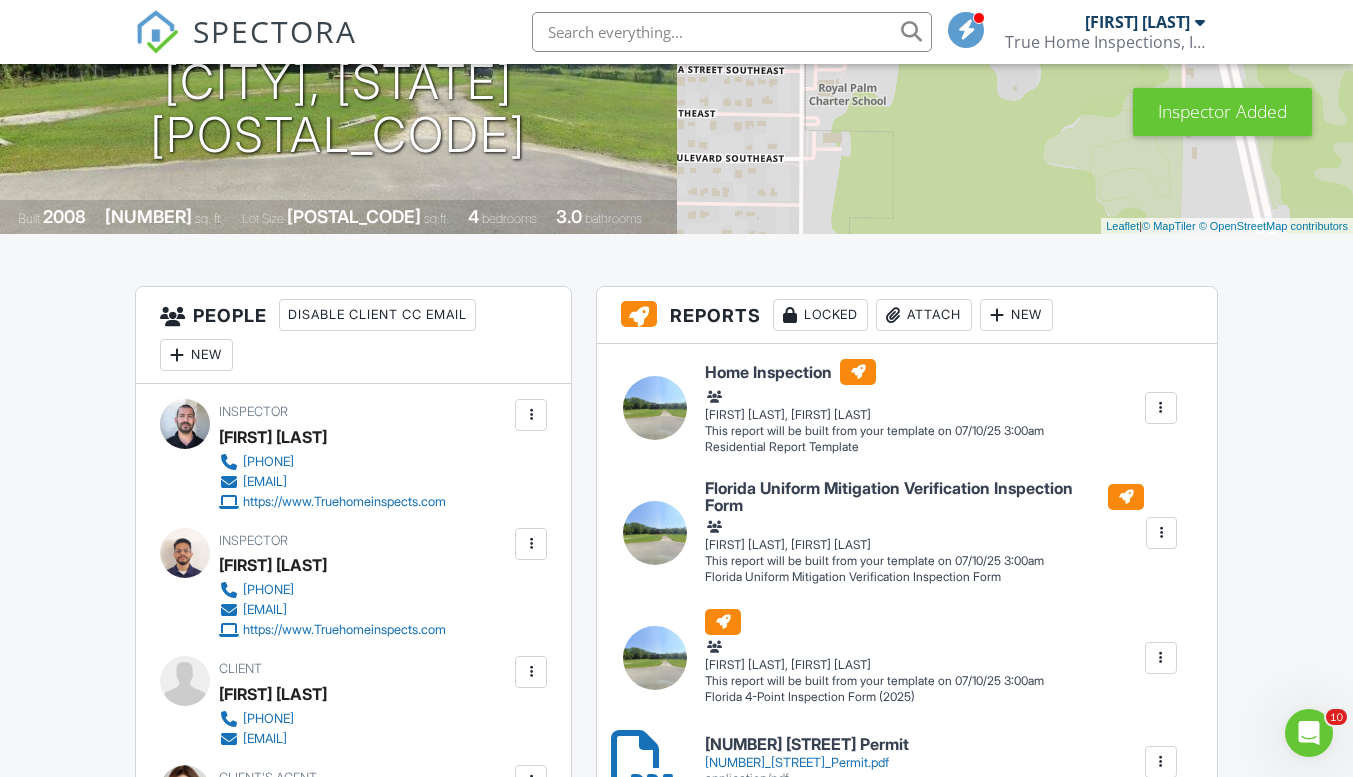 click at bounding box center (531, 415) 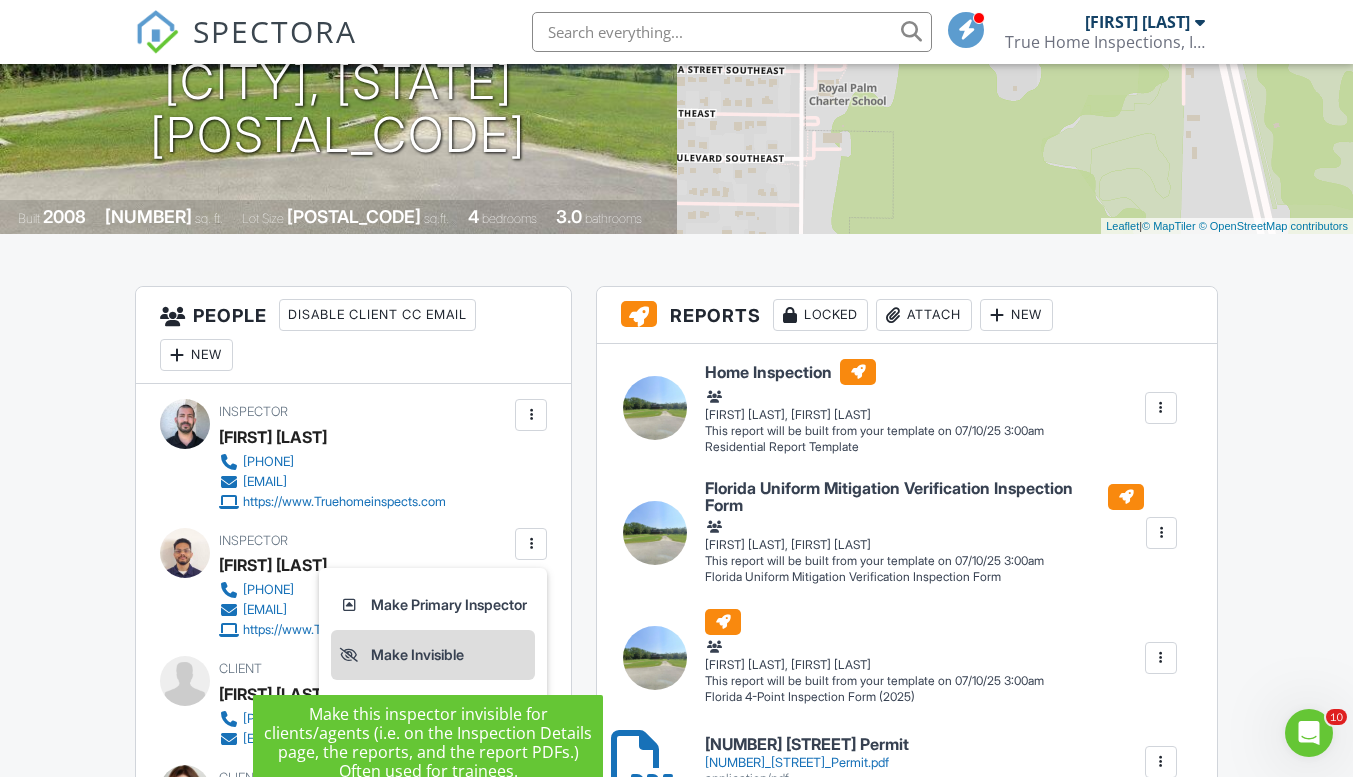 click on "Make Invisible" at bounding box center [433, 655] 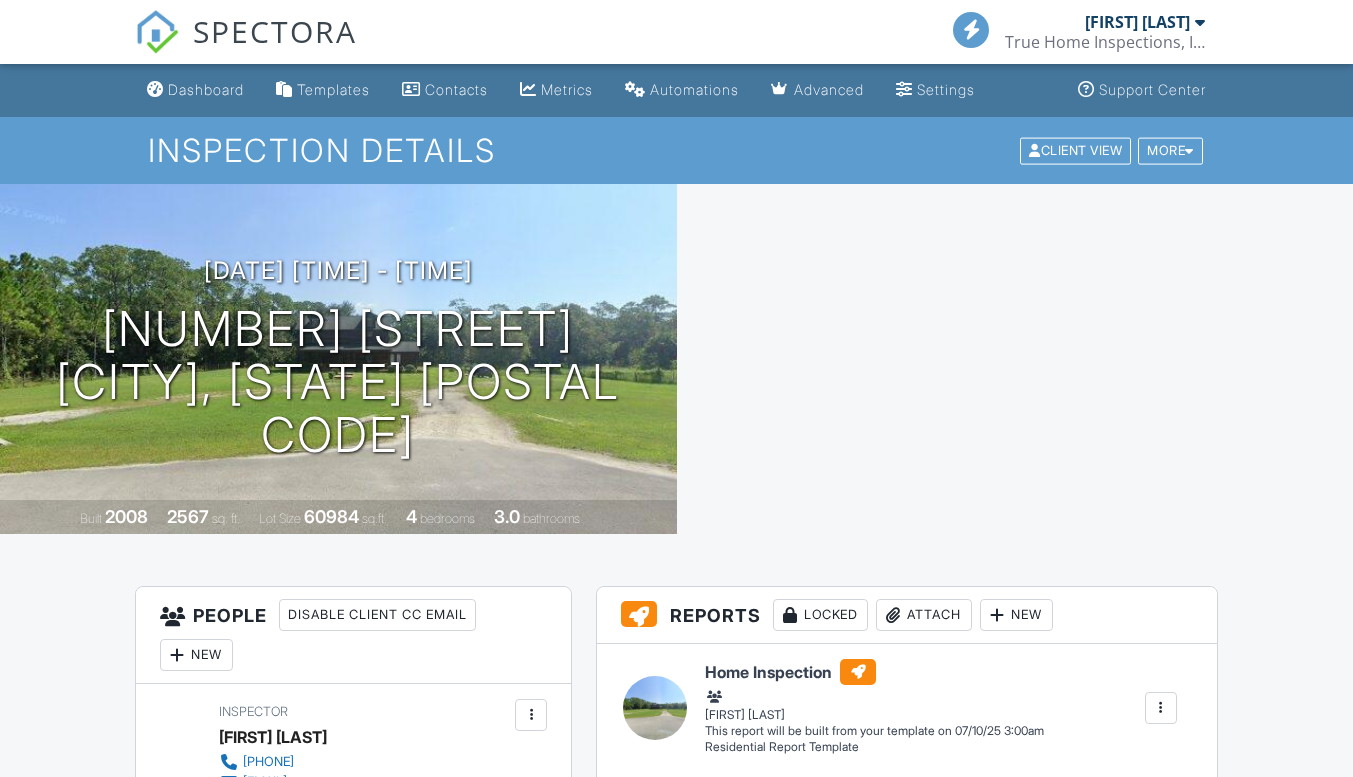 click at bounding box center (531, 715) 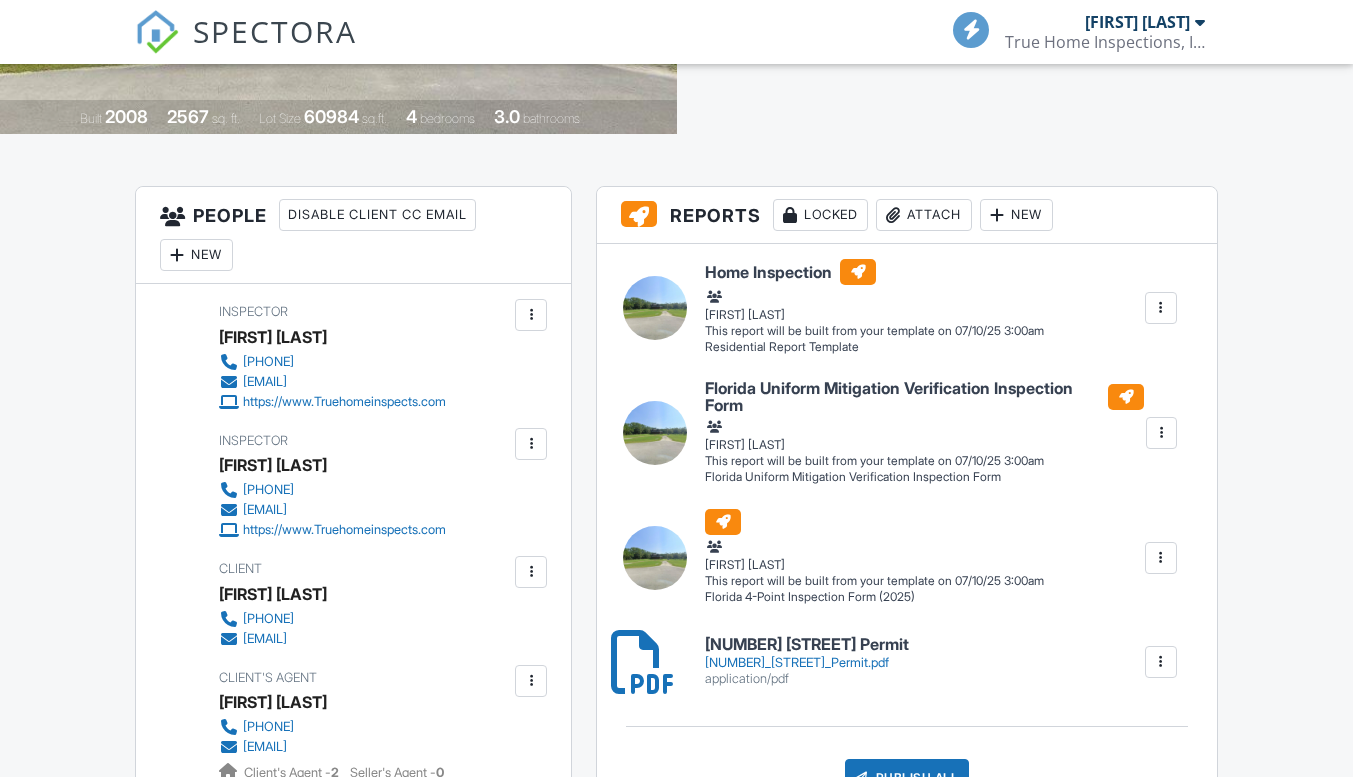 scroll, scrollTop: 400, scrollLeft: 0, axis: vertical 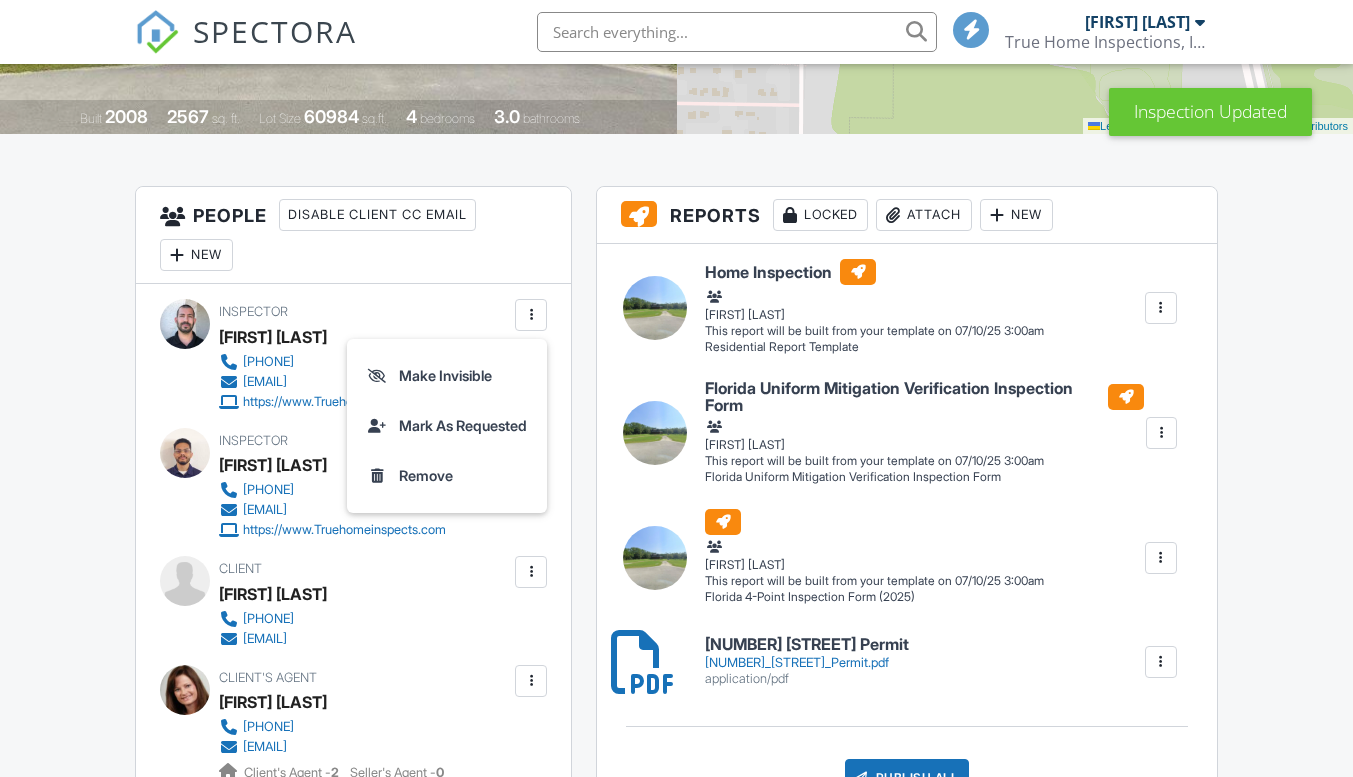 click on "Dashboard
Templates
Contacts
Metrics
Automations
Advanced
Settings
Support Center
Inspection Details
Client View
More
Property Details
Reschedule
Reorder / Copy
Share
Cancel
Delete
Print Order
Convert to V9
Disable Pass on CC Fees
View Change Log
[DATE] [TIME]
- [TIME]
[NUMBER] [STREET]
[CITY], [STATE] [POSTAL CODE]
Built
[NUMBER]
[NUMBER]
sq. ft.
Lot Size
[NUMBER]
sq.ft.
[NUMBER]
bedrooms
[NUMBER].[NUMBER]
bathrooms
+ −  Leaflet   |   © MapTiler   © OpenStreetMap contributors
All emails and texts are disabled for this inspection!
Turn on emails and texts
Turn on and Requeue Notifications
Reports
Locked
Attach
New
Home Inspection" at bounding box center [676, 1280] 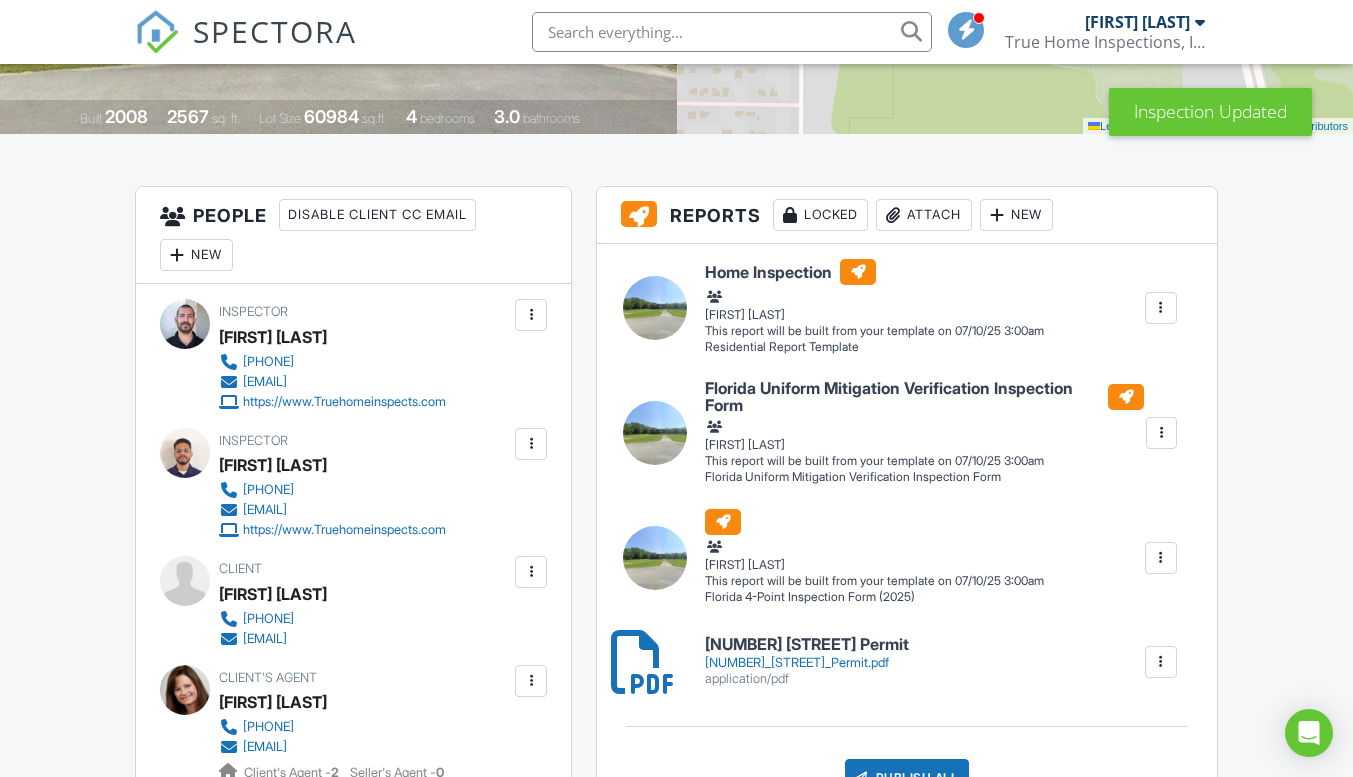 scroll, scrollTop: 0, scrollLeft: 0, axis: both 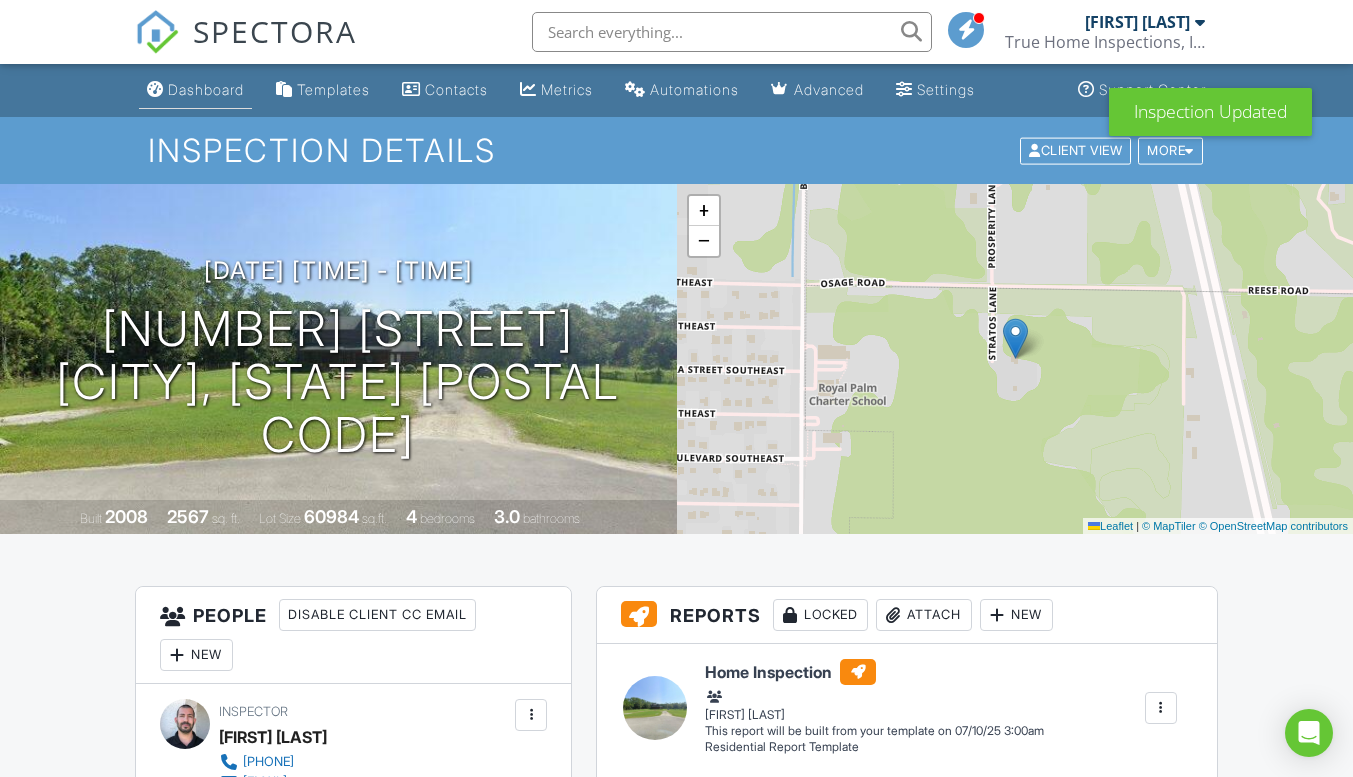 click on "Dashboard" at bounding box center [206, 89] 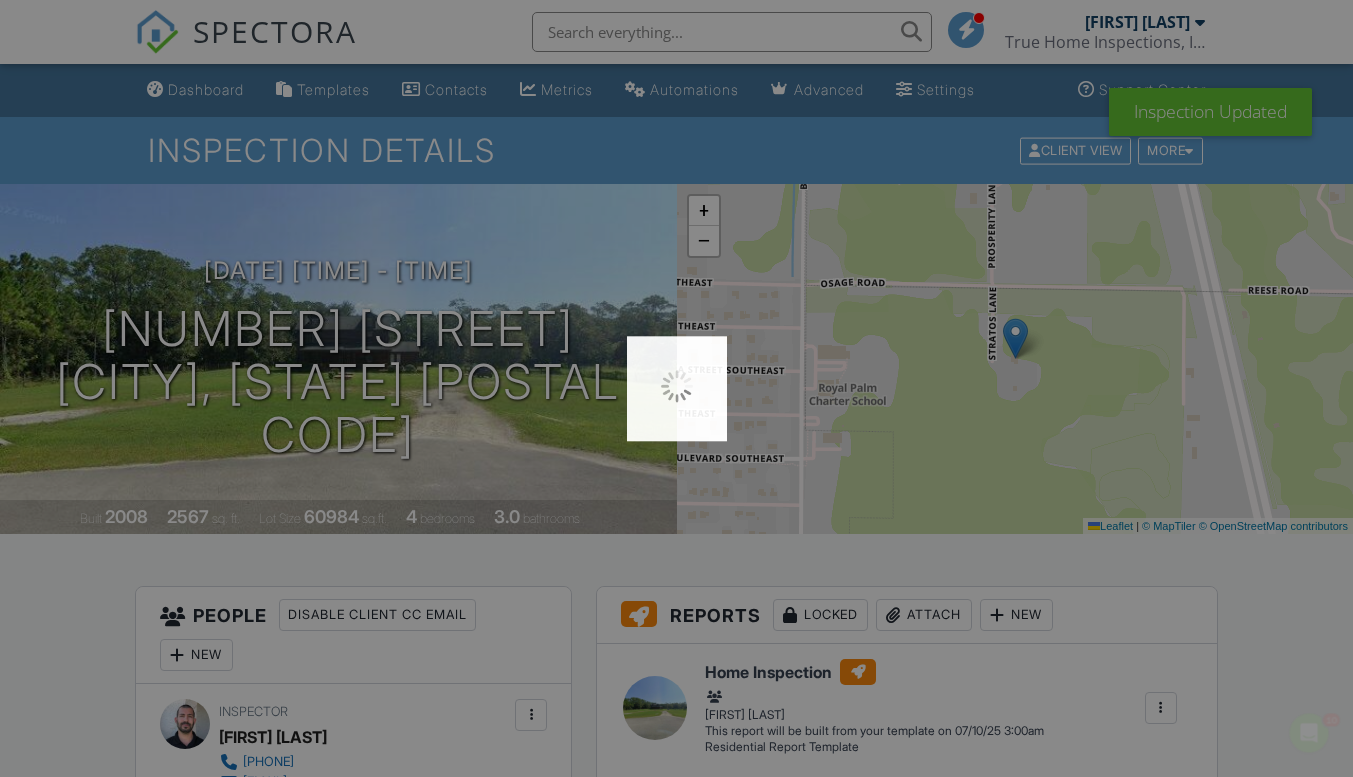 scroll, scrollTop: 0, scrollLeft: 0, axis: both 